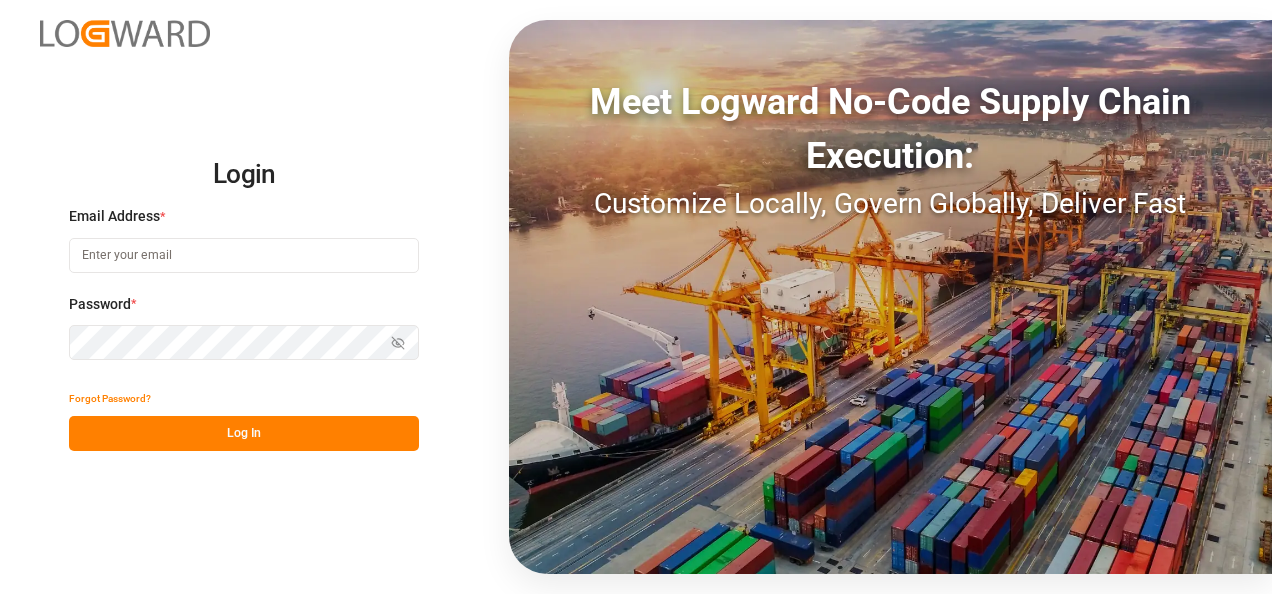 scroll, scrollTop: 0, scrollLeft: 0, axis: both 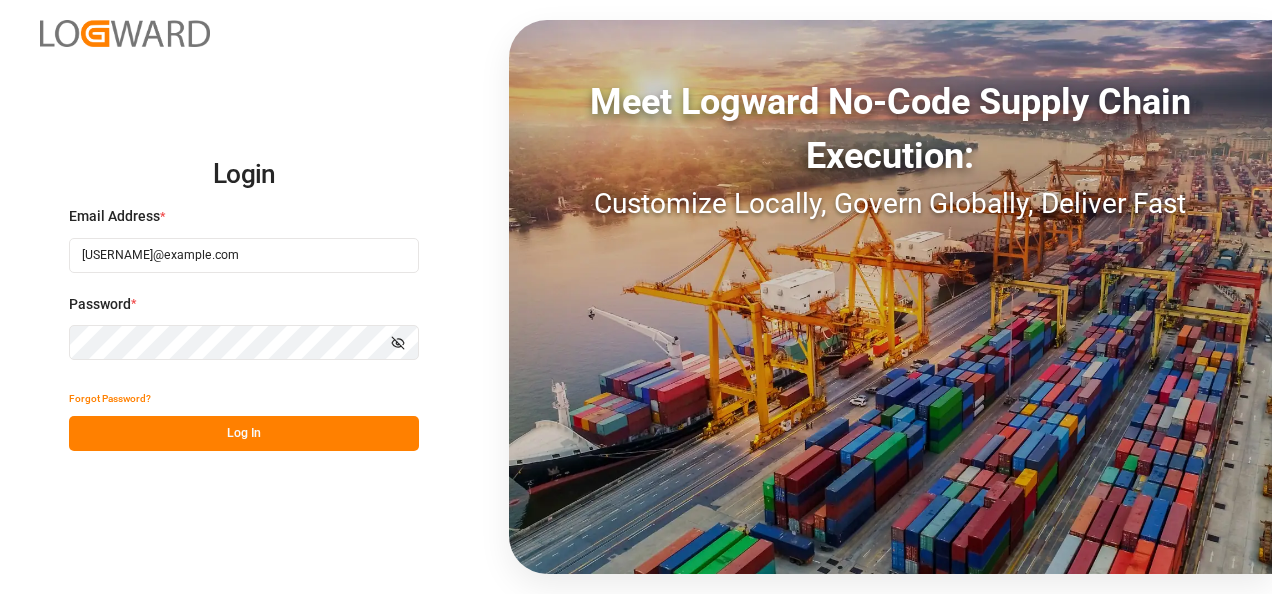 click on "Log In" at bounding box center (244, 433) 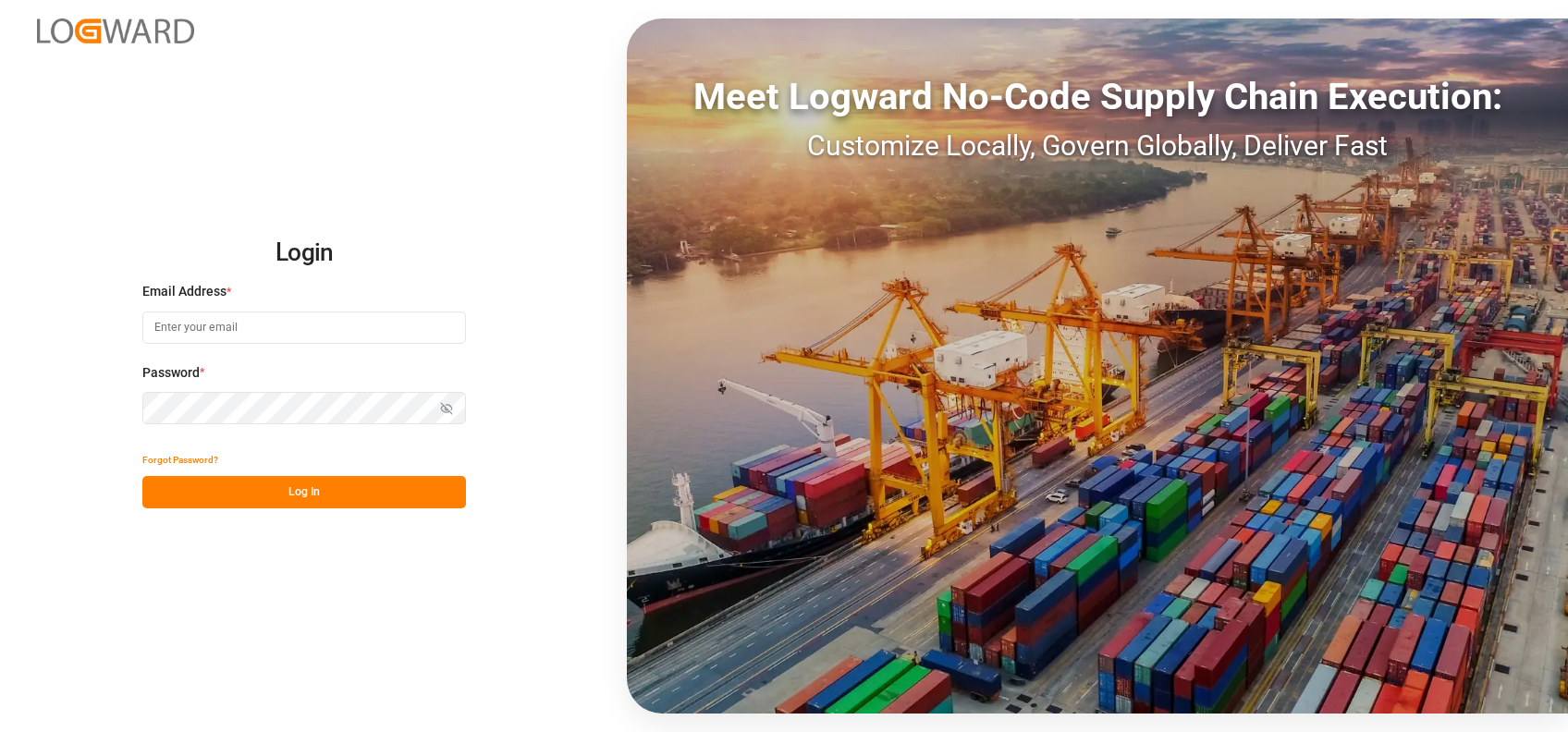 scroll, scrollTop: 0, scrollLeft: 0, axis: both 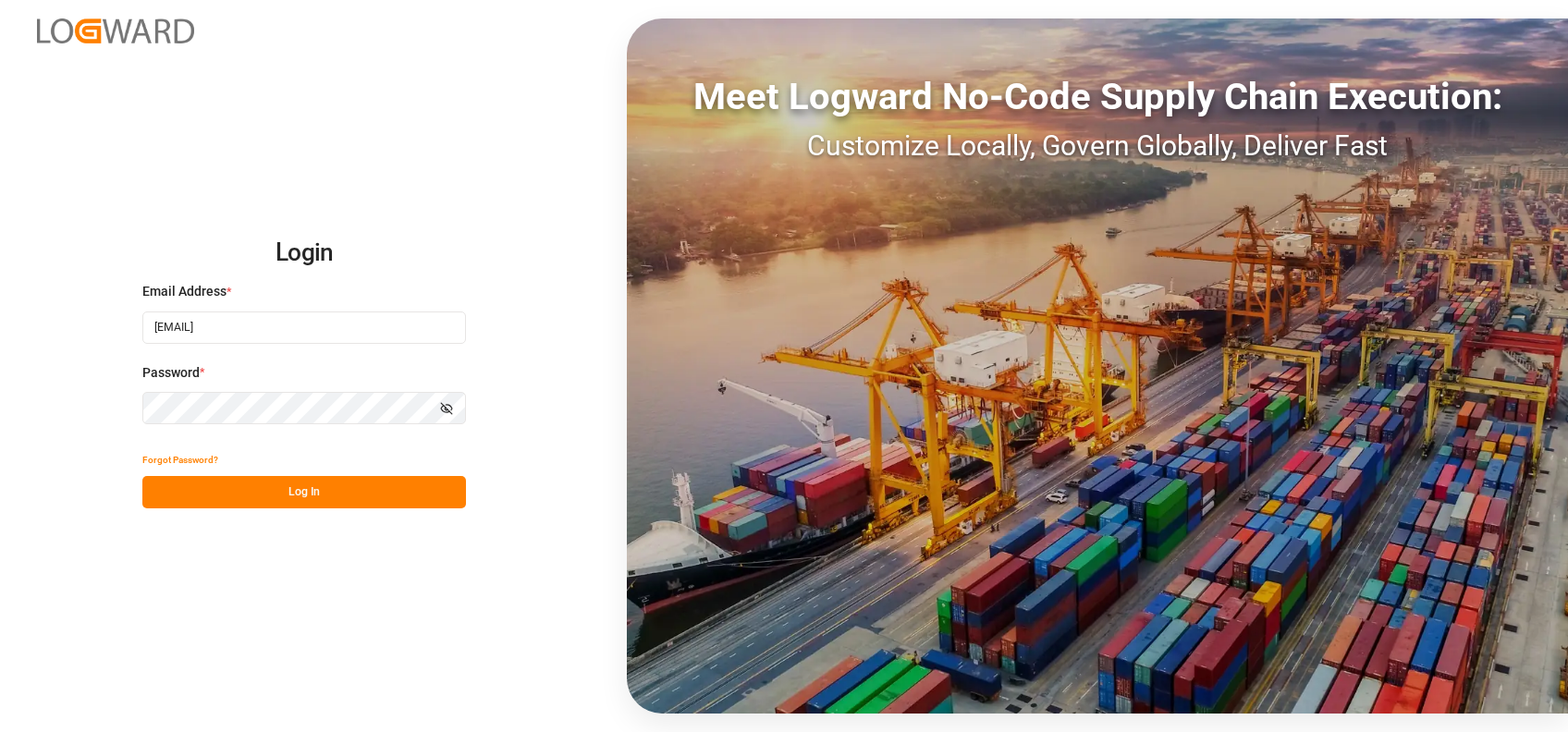 click on "Log In" at bounding box center (304, 492) 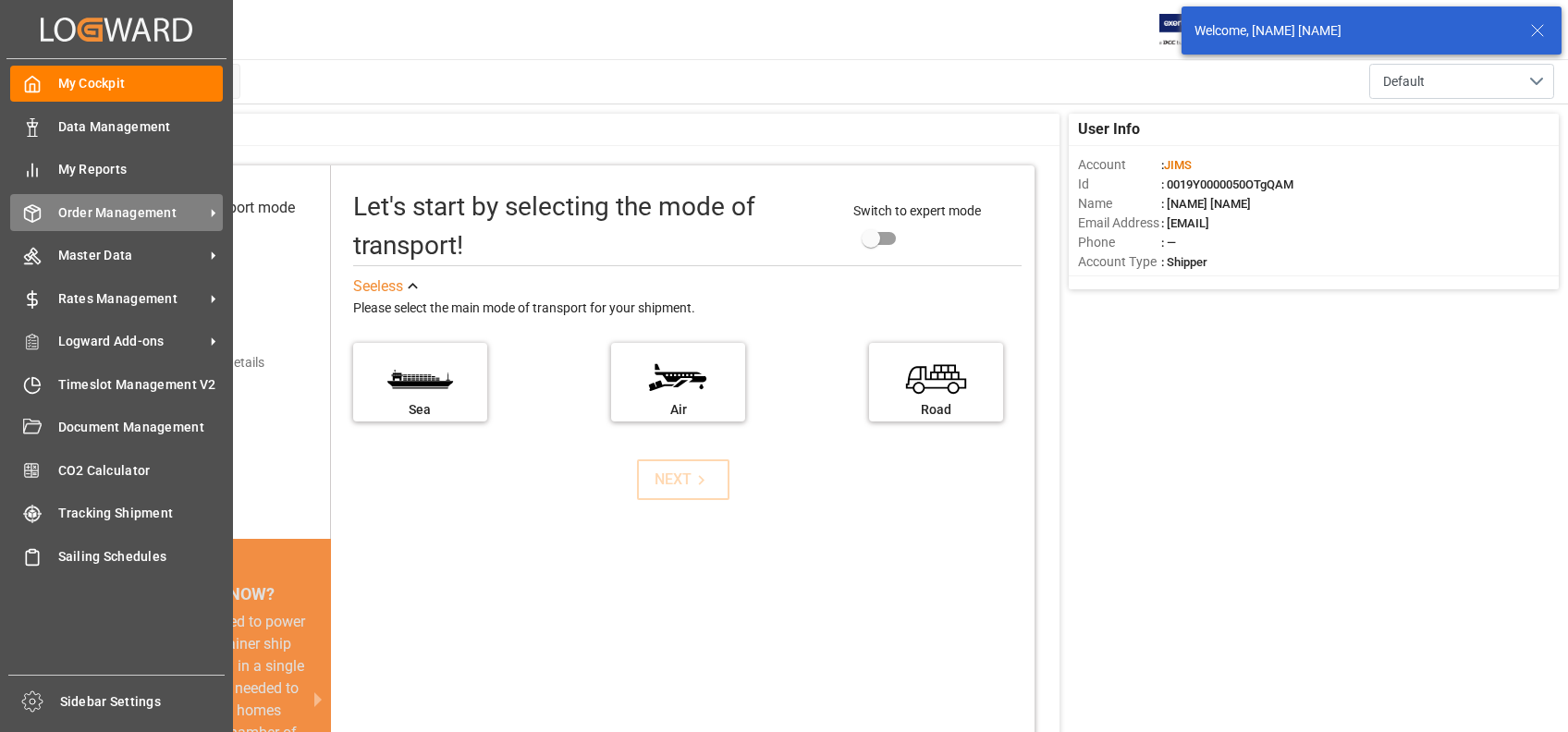 click on "Order Management" at bounding box center [131, 213] 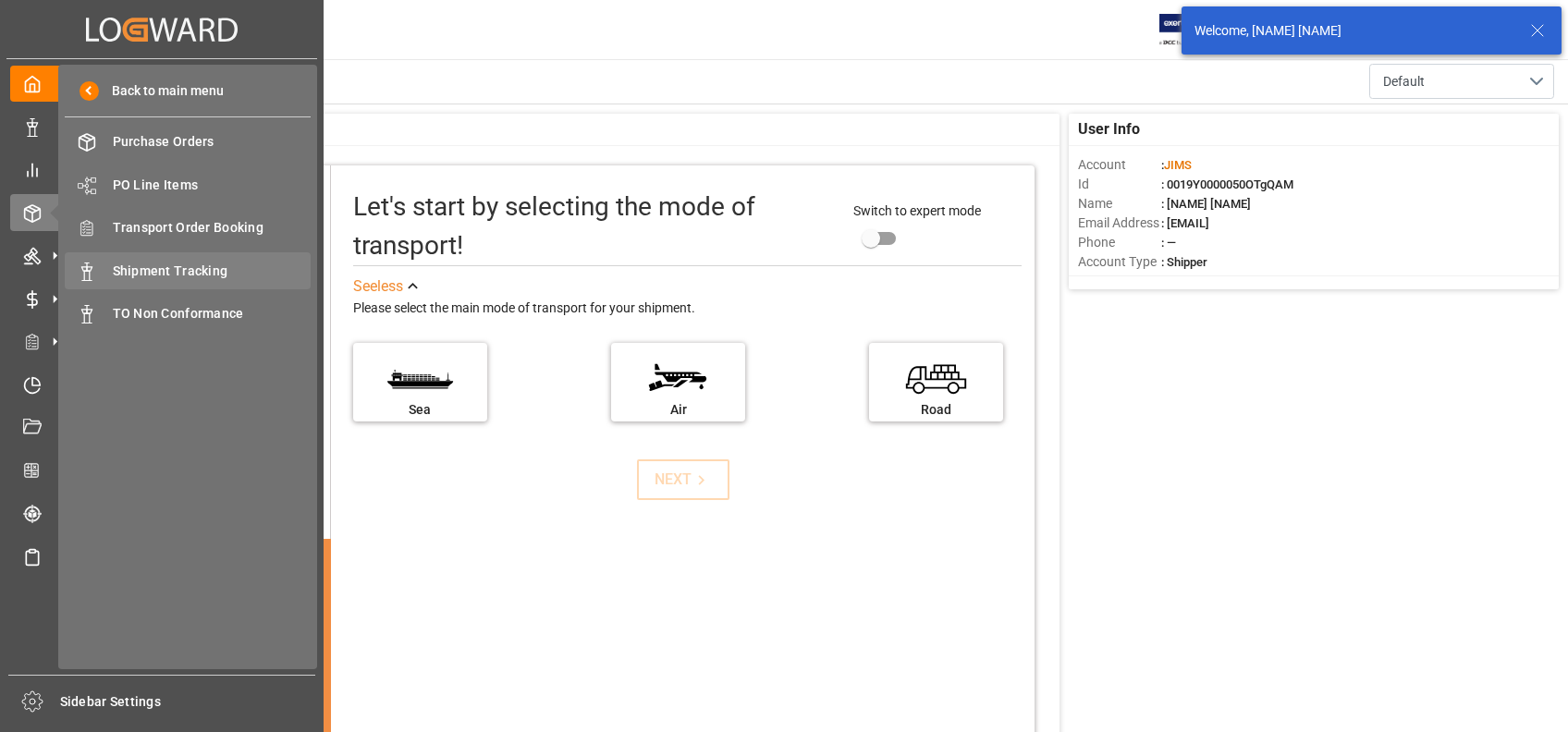 click on "Shipment Tracking" at bounding box center (212, 271) 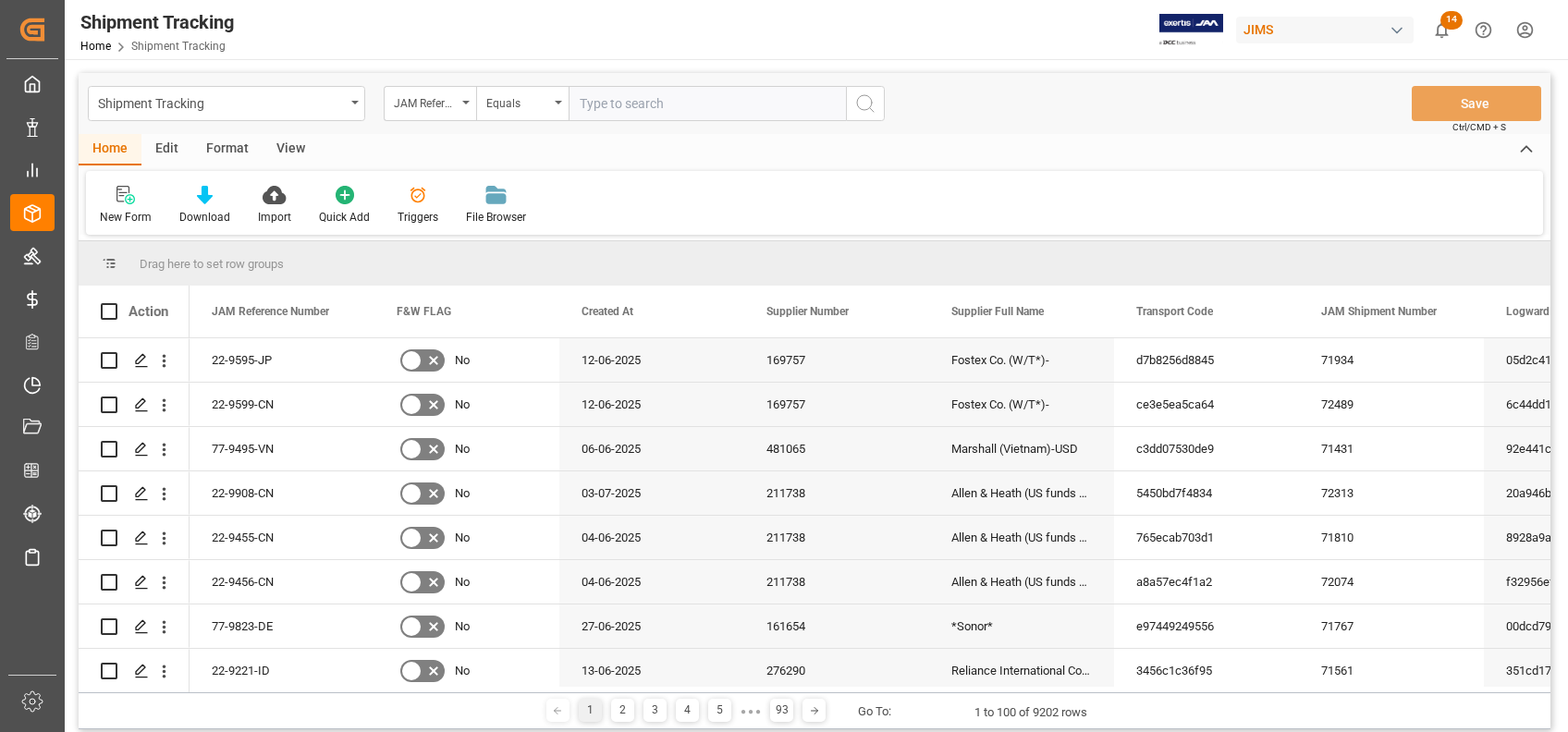 click at bounding box center (707, 104) 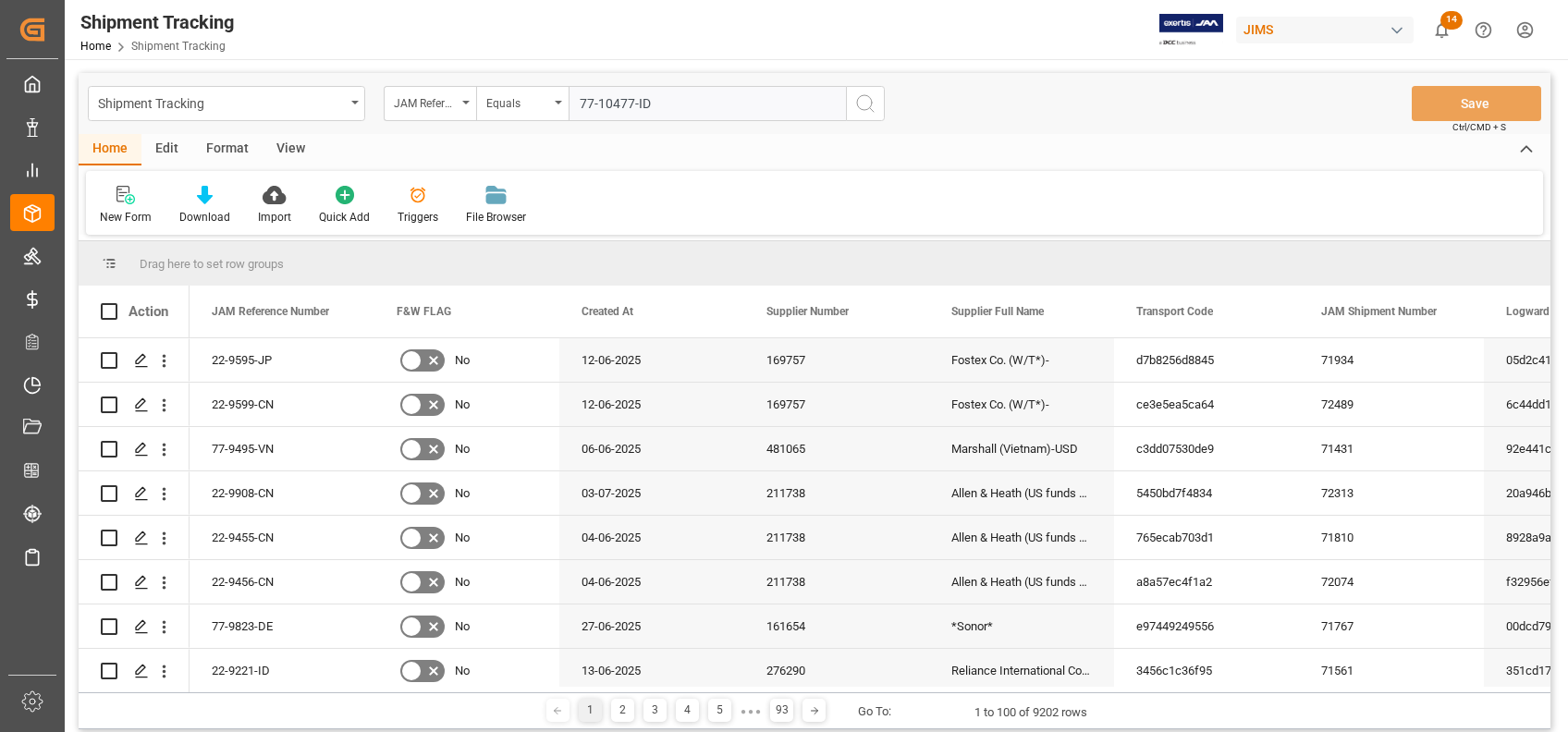 type on "77-10477-ID" 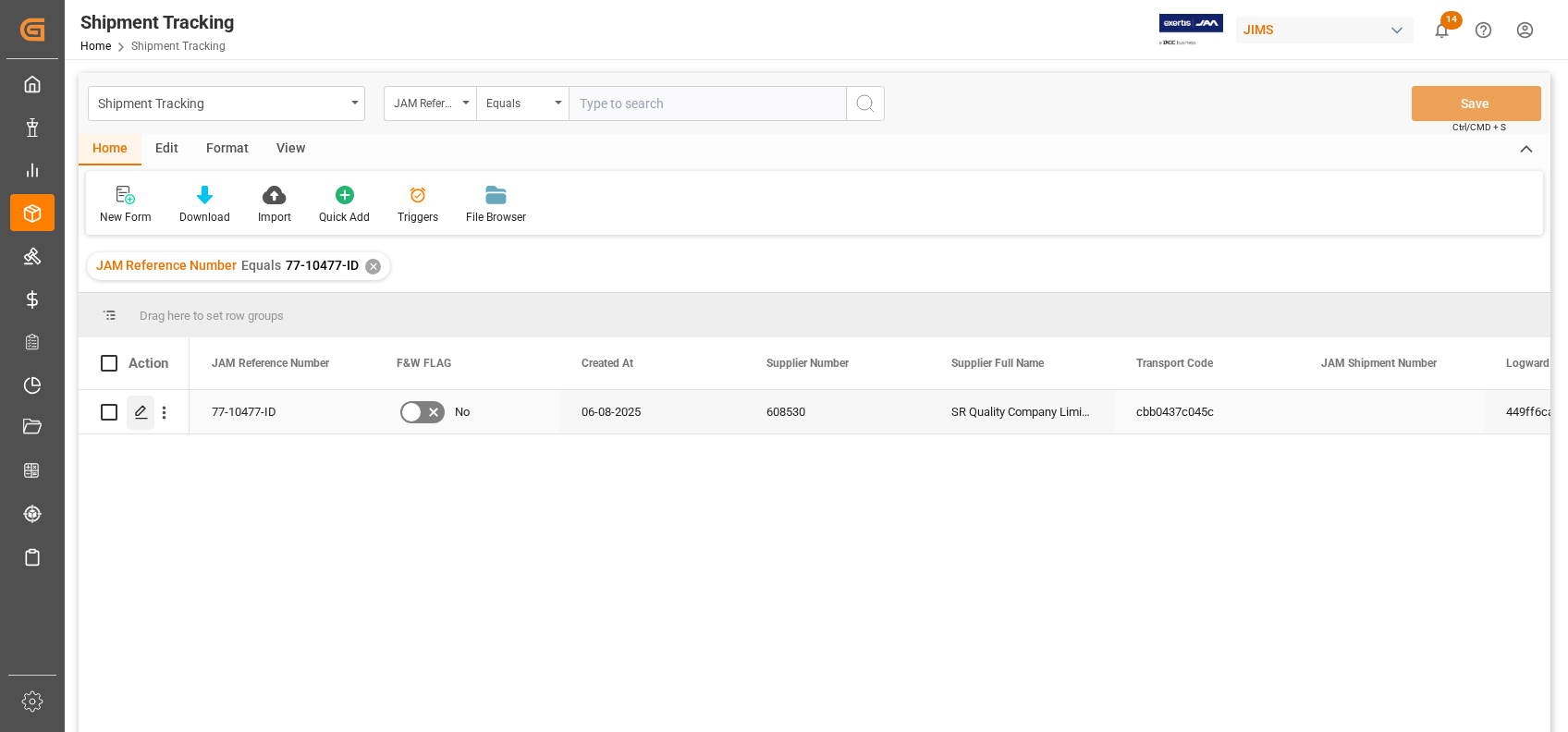 click at bounding box center [141, 412] 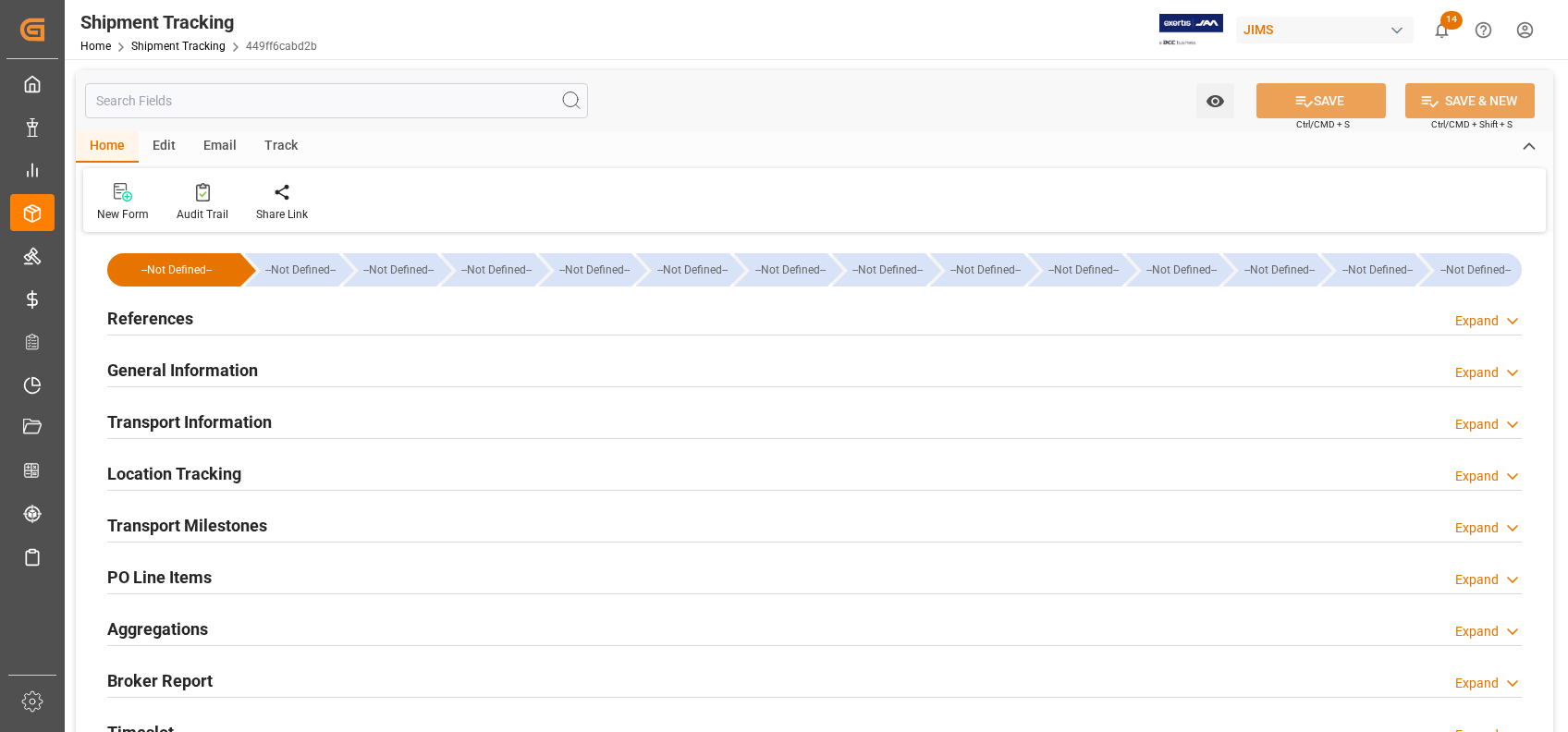 type on "06-08-2025" 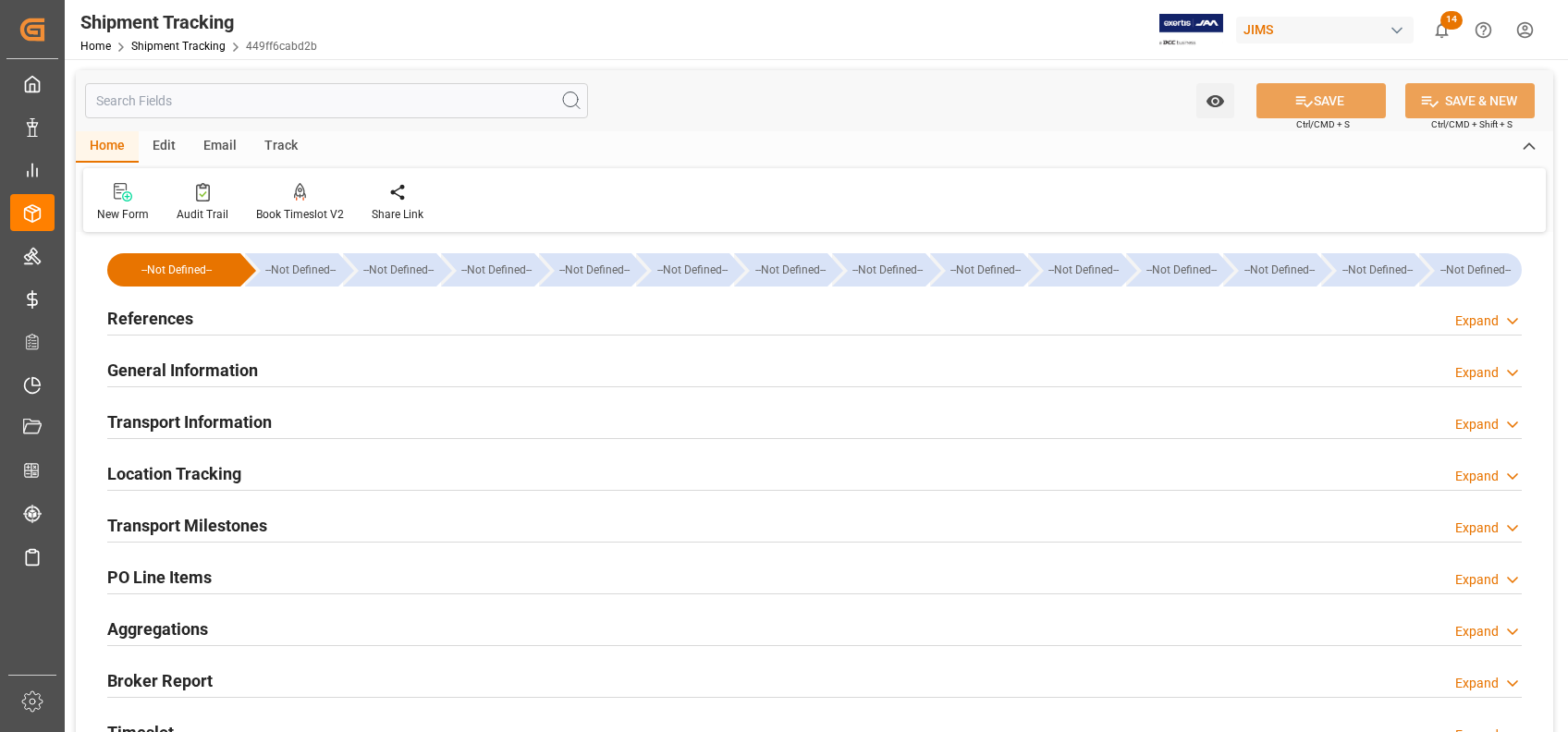 click on "References" at bounding box center [150, 318] 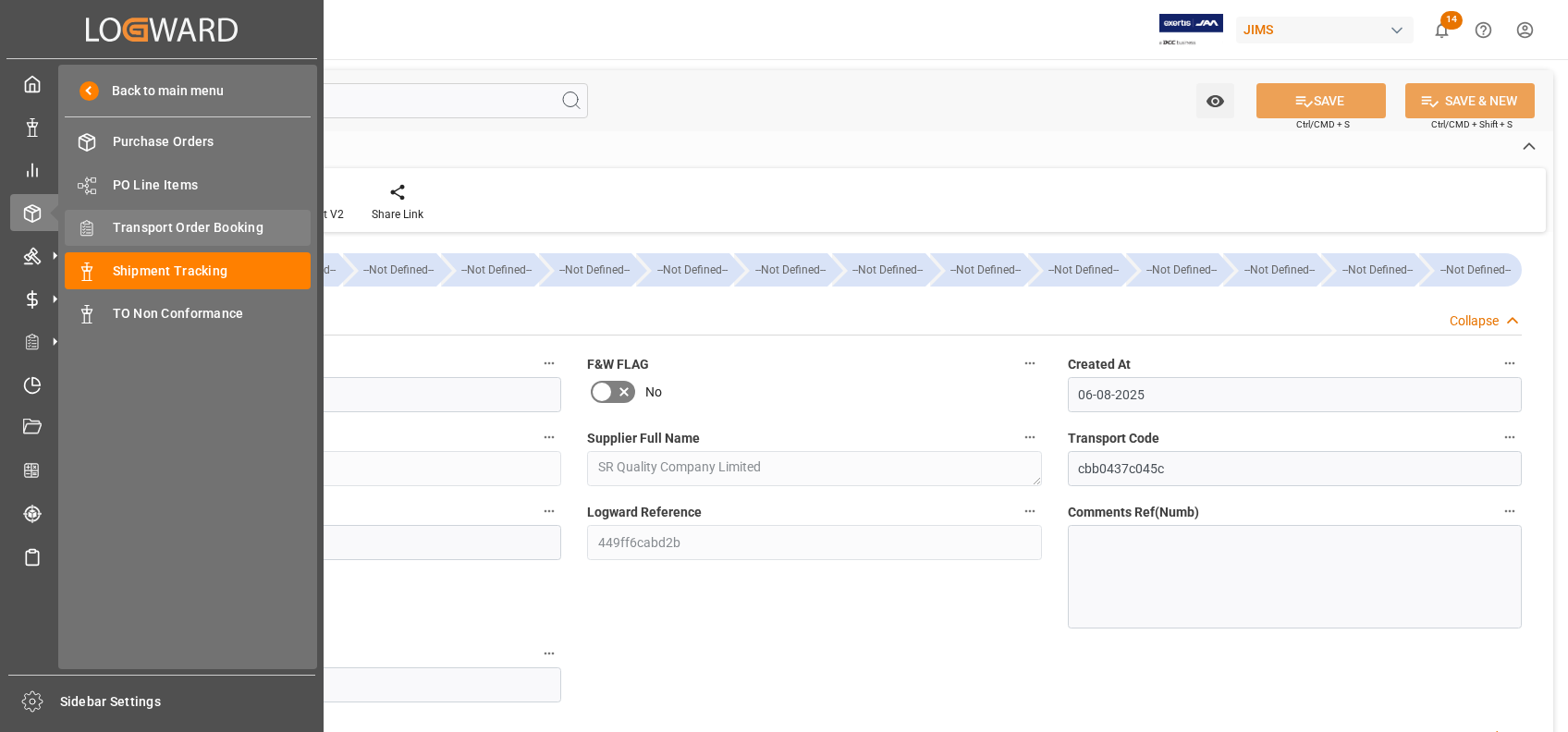 click on "Transport Order Booking Transport Order Booking" at bounding box center [188, 227] 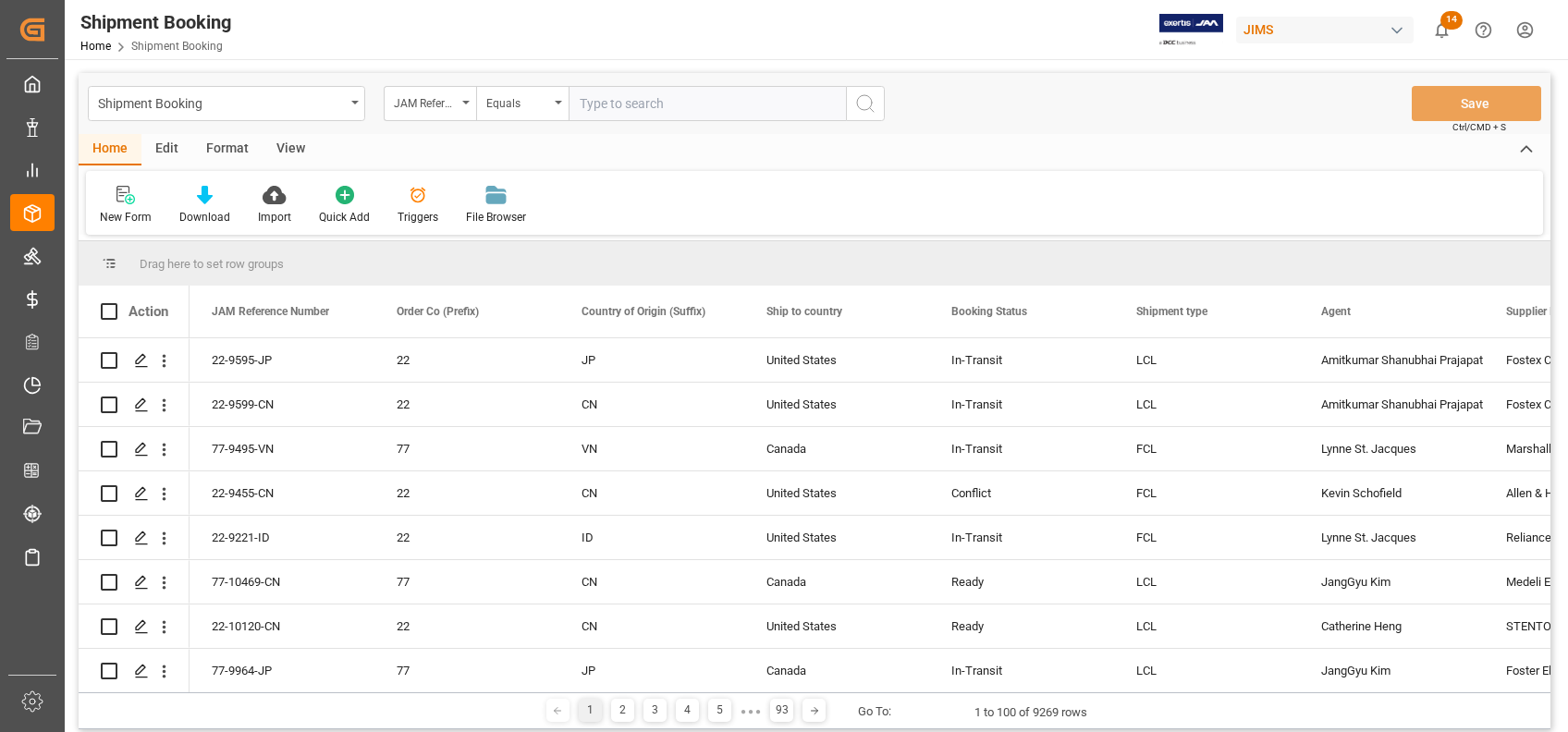 click at bounding box center (707, 104) 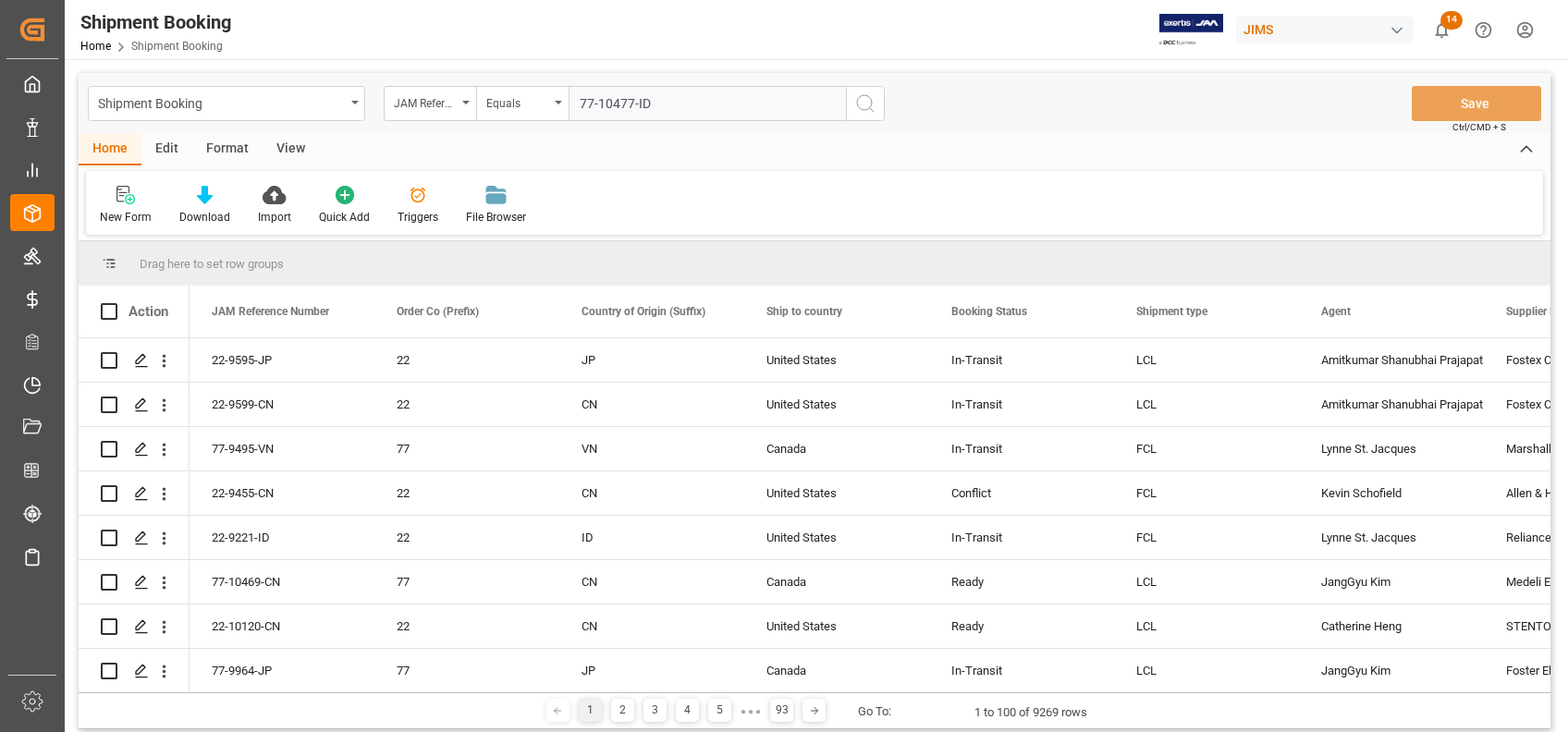 type on "77-10477-ID" 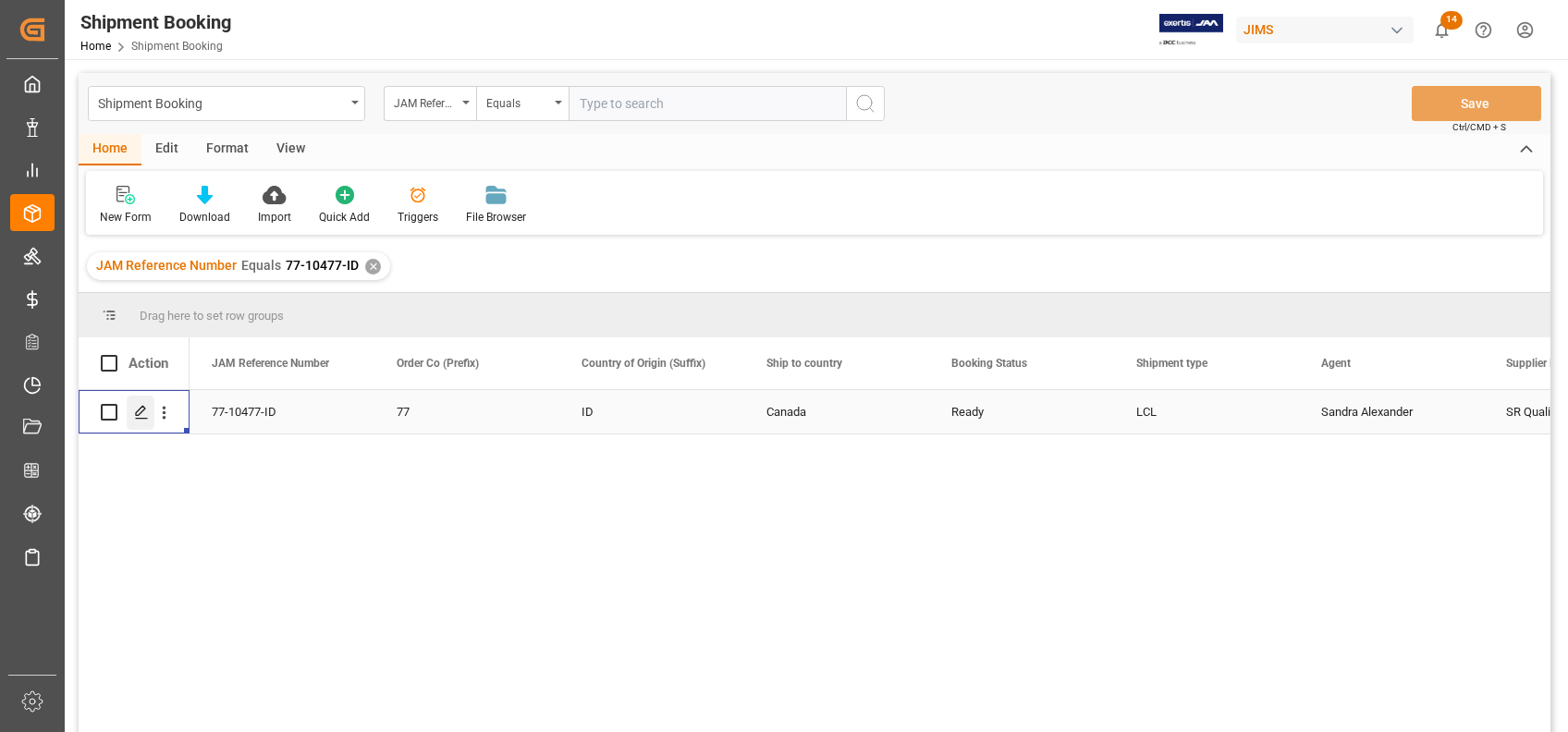 click at bounding box center [141, 412] 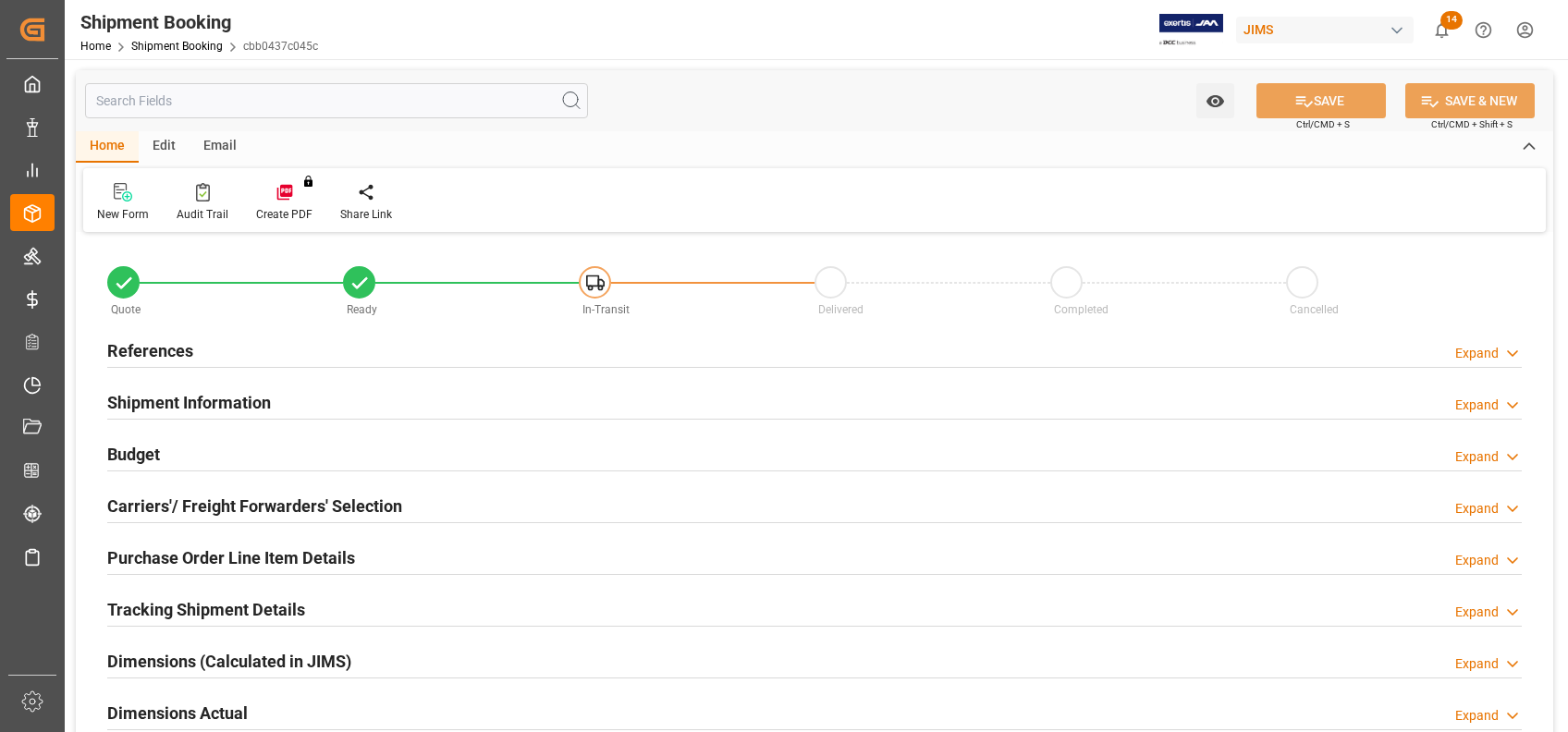 type on "0" 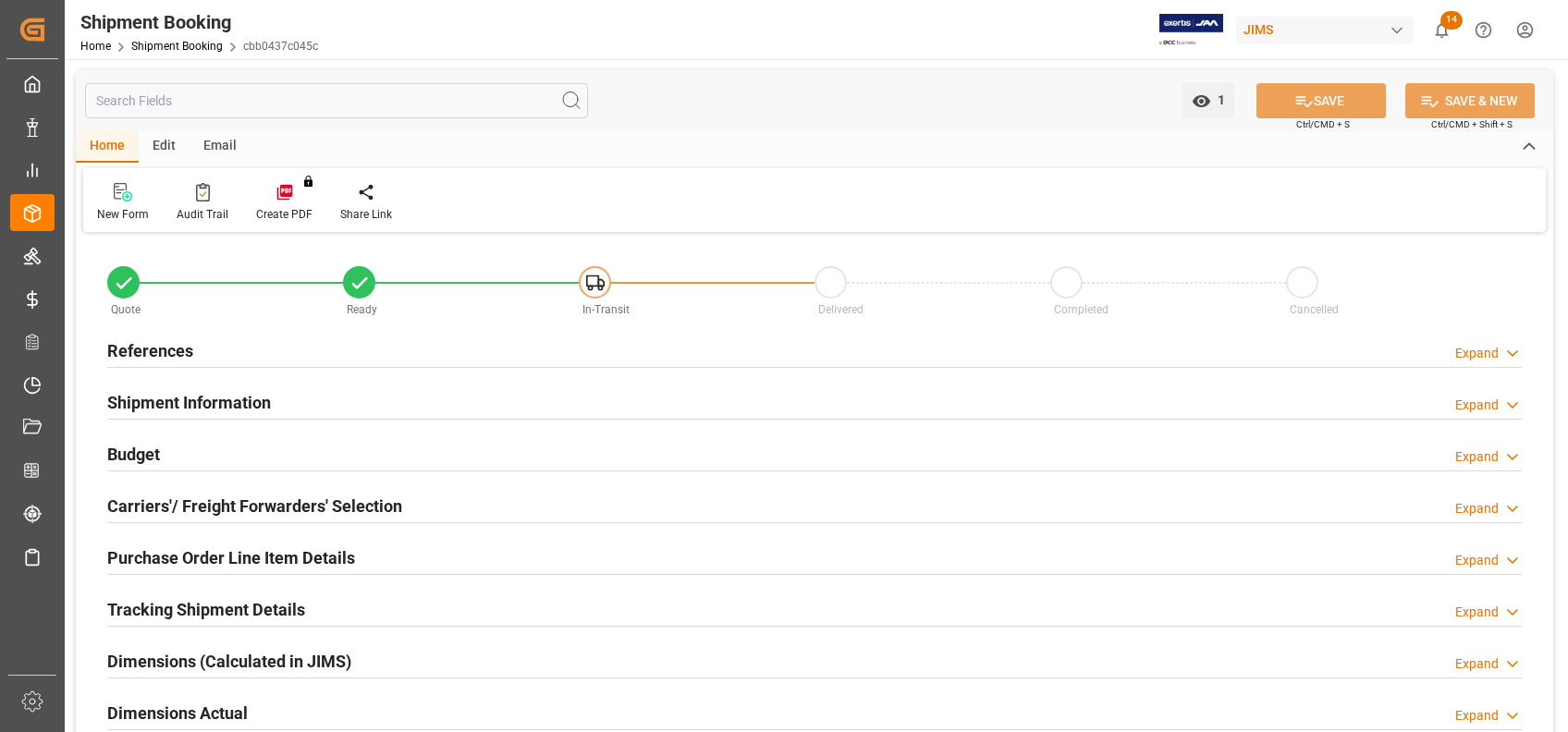 type on "12-08-2025" 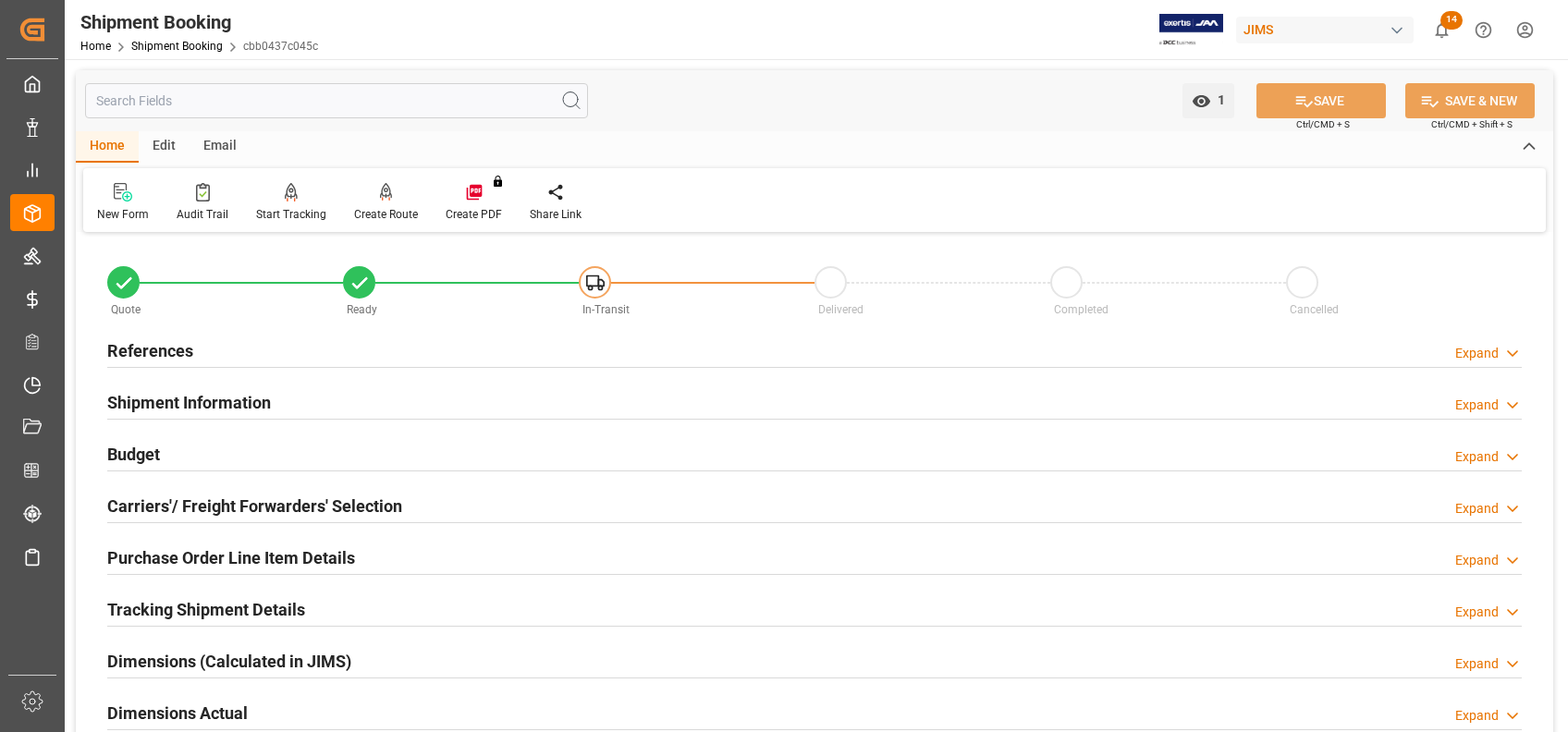 click on "References" at bounding box center [150, 350] 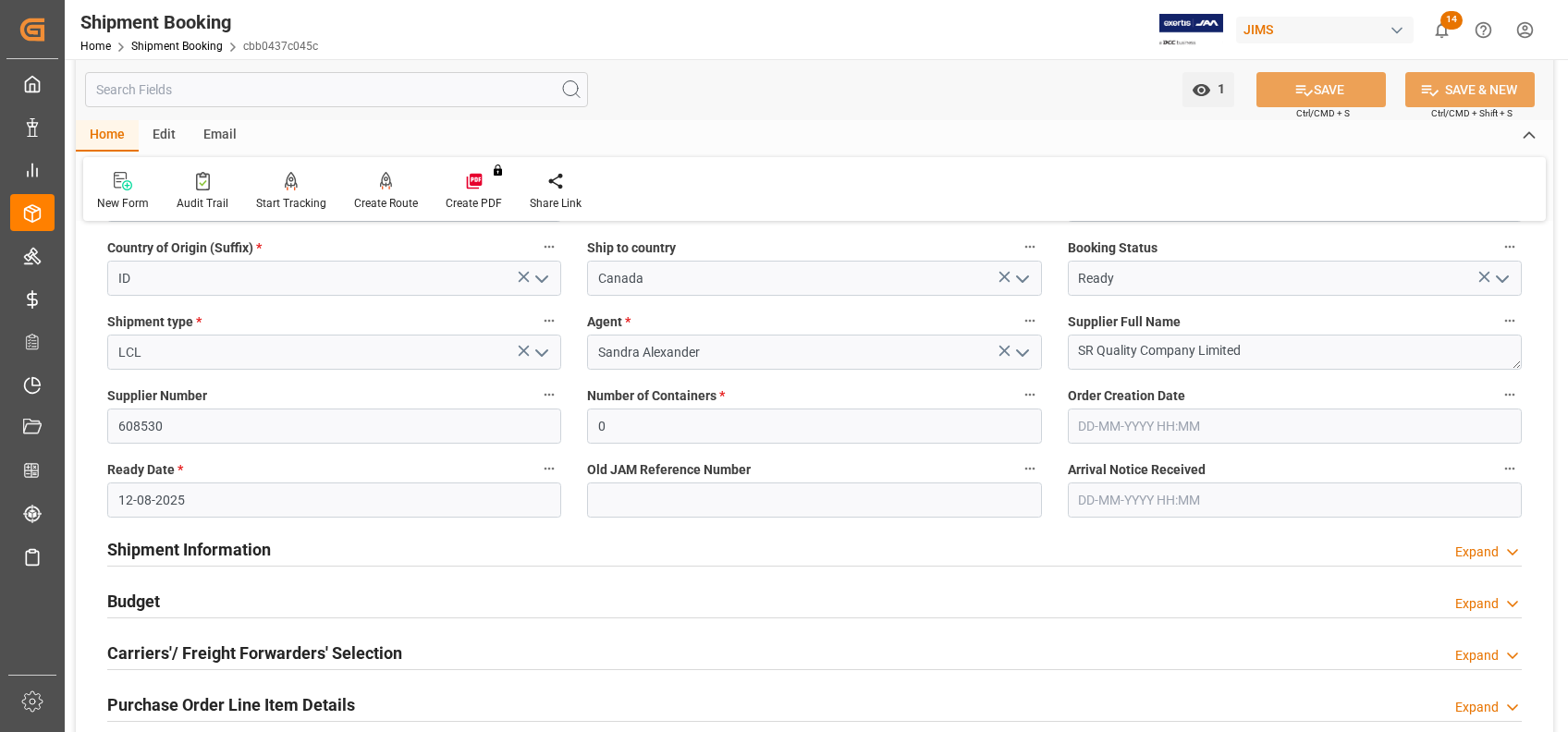 scroll, scrollTop: 246, scrollLeft: 0, axis: vertical 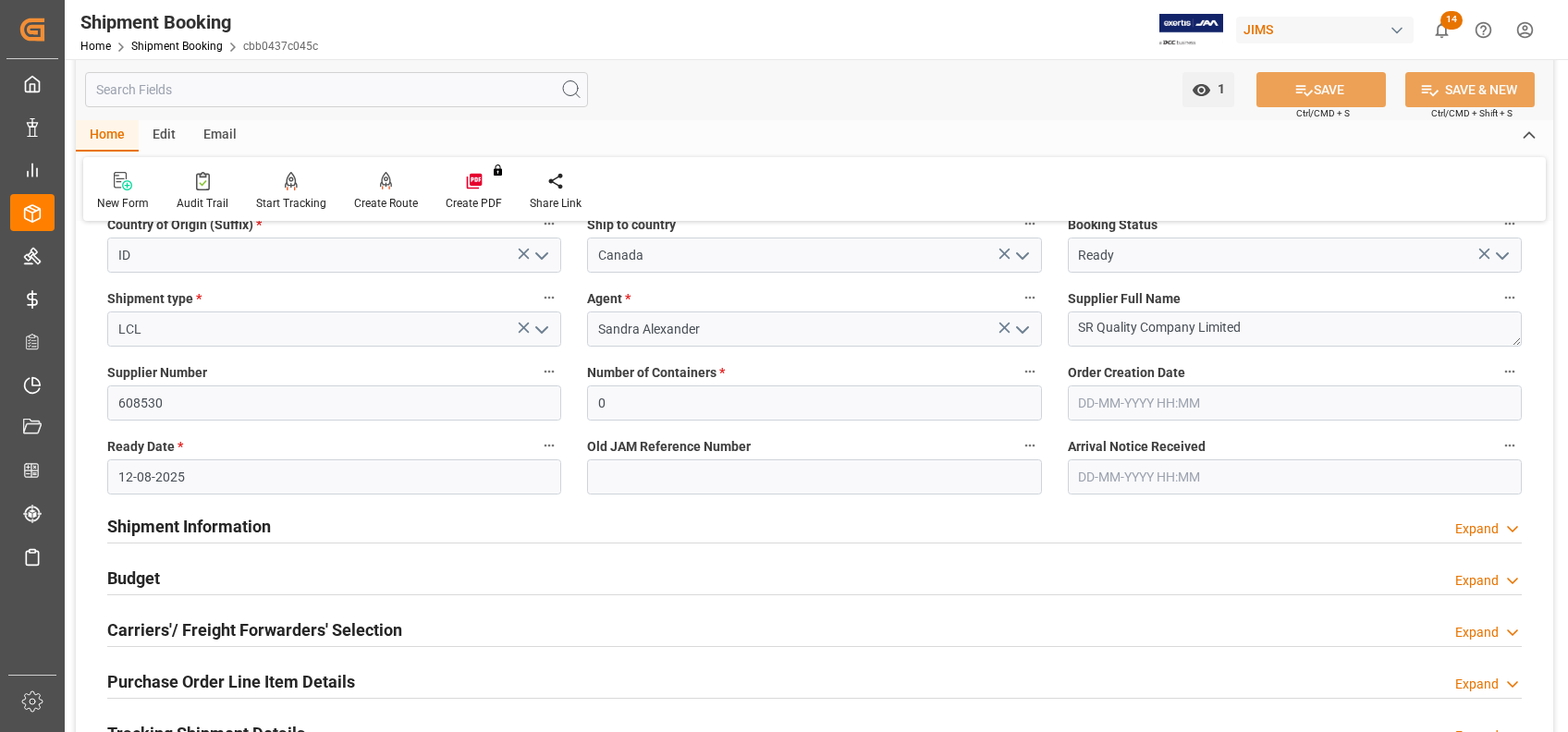 click on "Shipment Information" at bounding box center (189, 526) 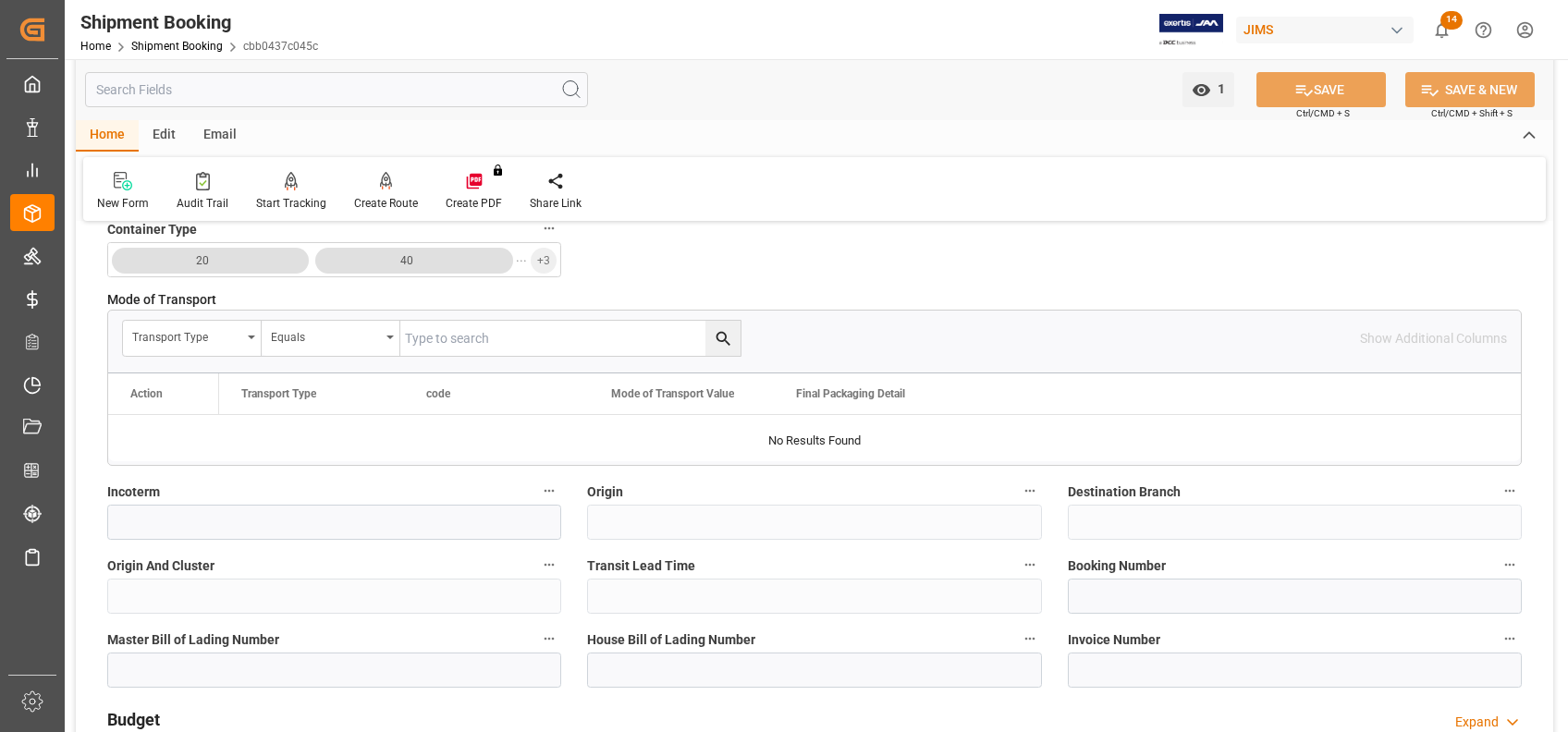 scroll, scrollTop: 985, scrollLeft: 0, axis: vertical 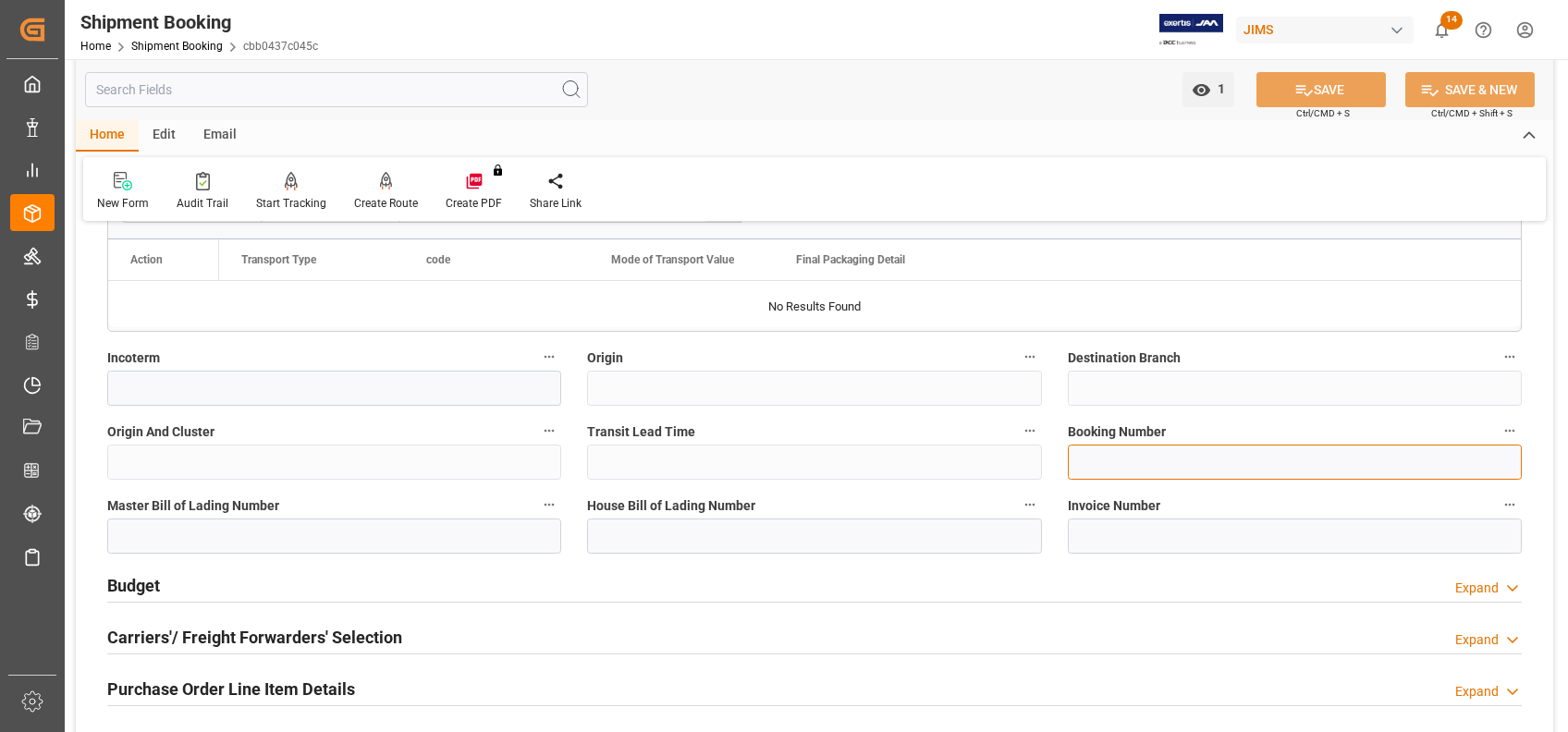 click at bounding box center (1294, 462) 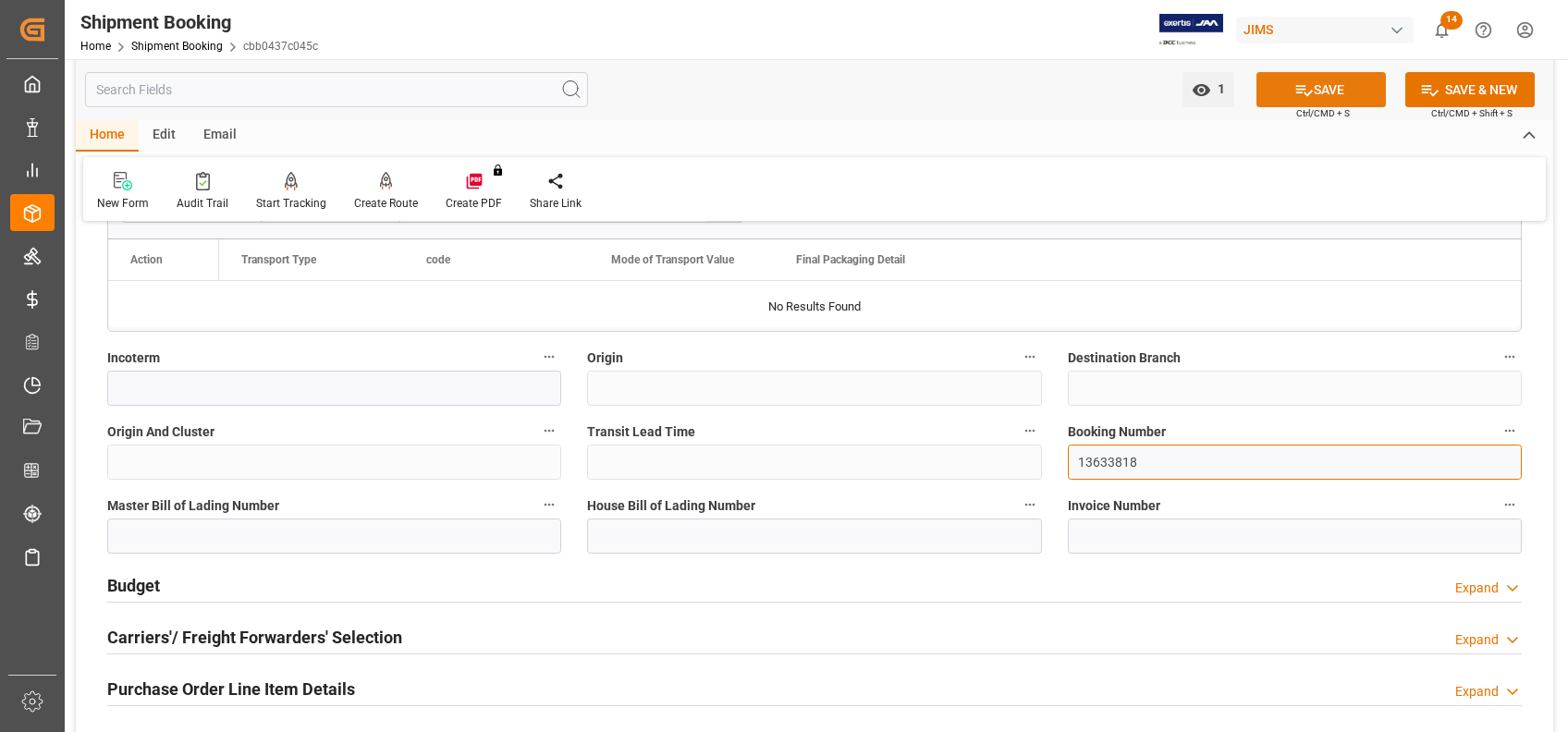 type on "13633818" 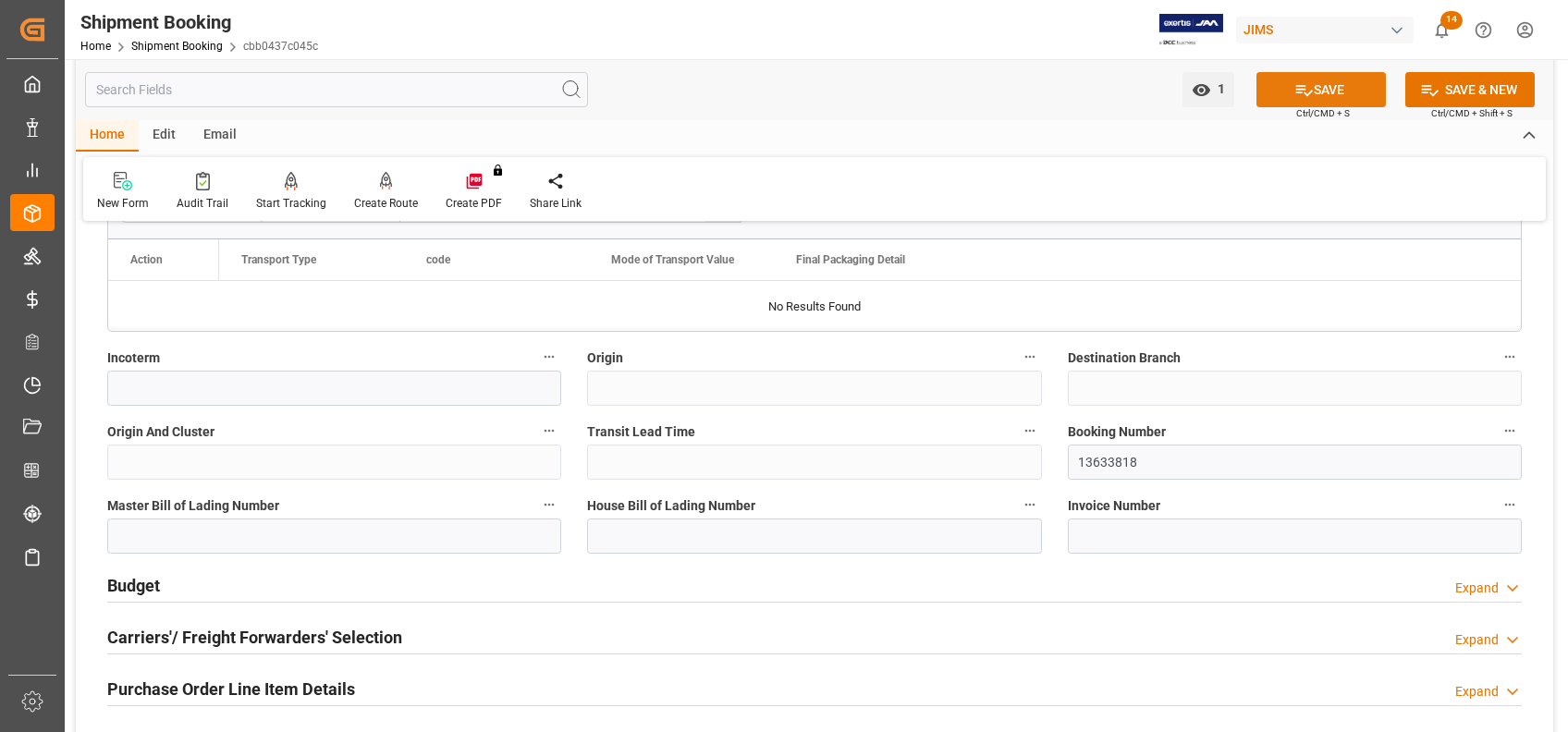 click on "SAVE" at bounding box center (1321, 90) 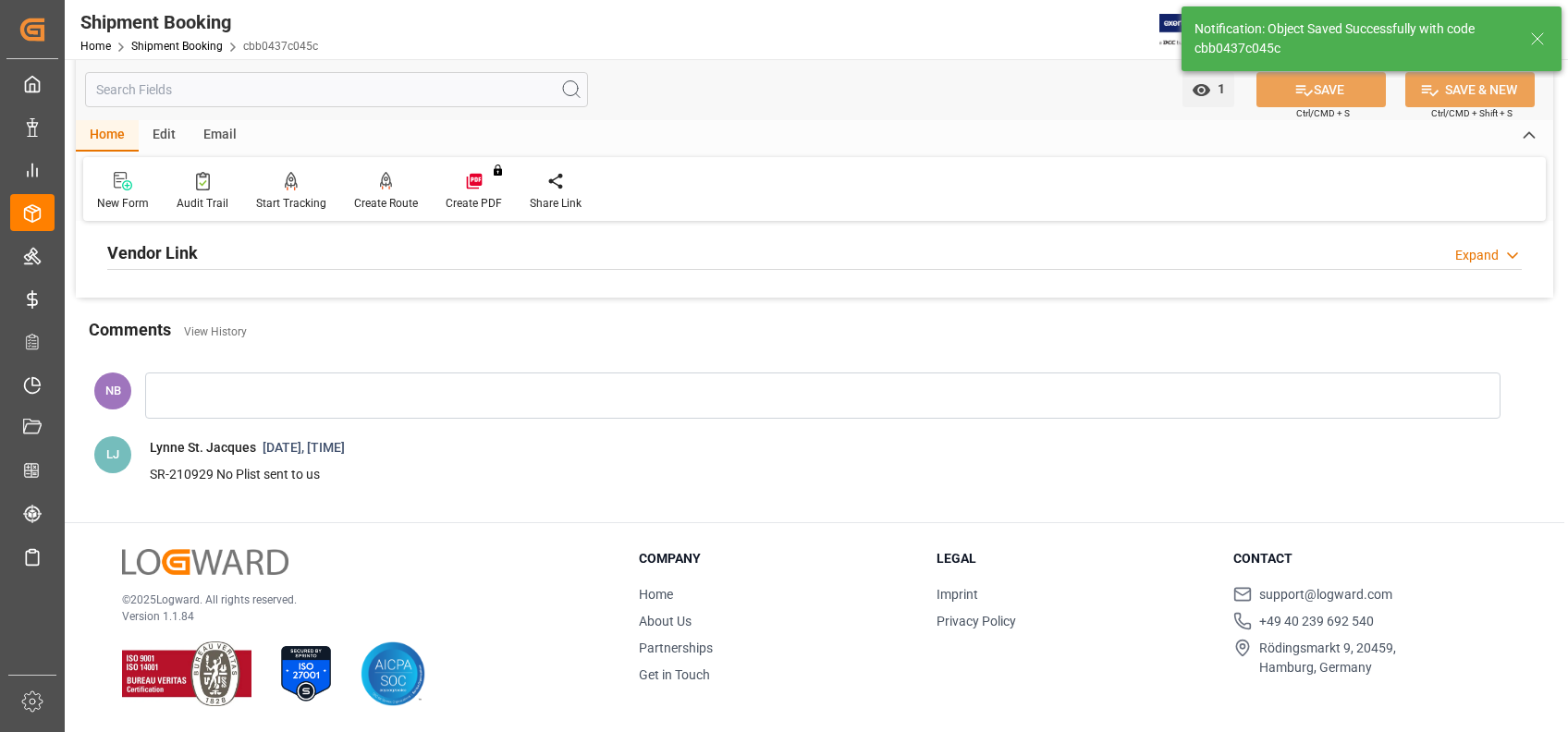 scroll, scrollTop: 0, scrollLeft: 0, axis: both 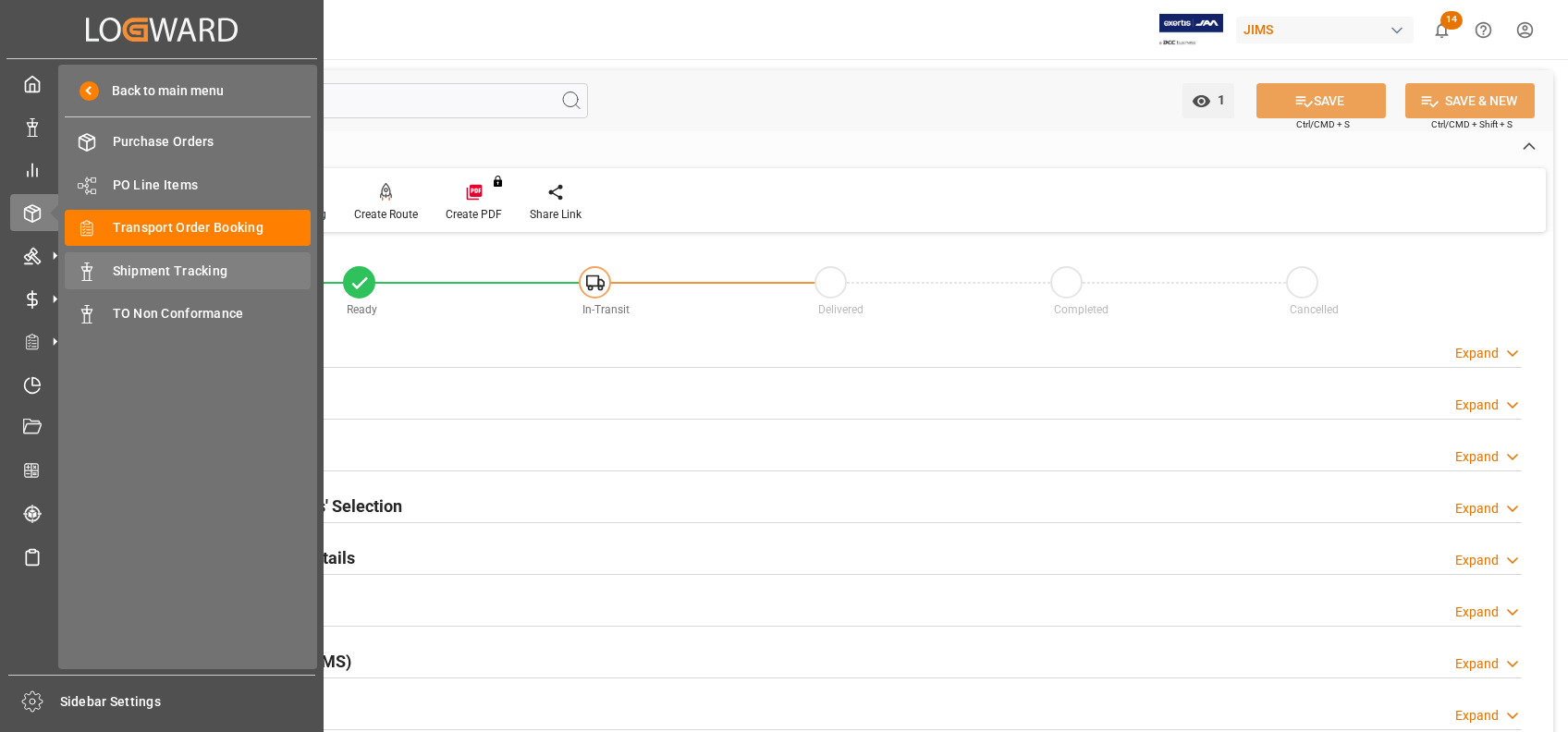click on "Shipment Tracking" at bounding box center (212, 271) 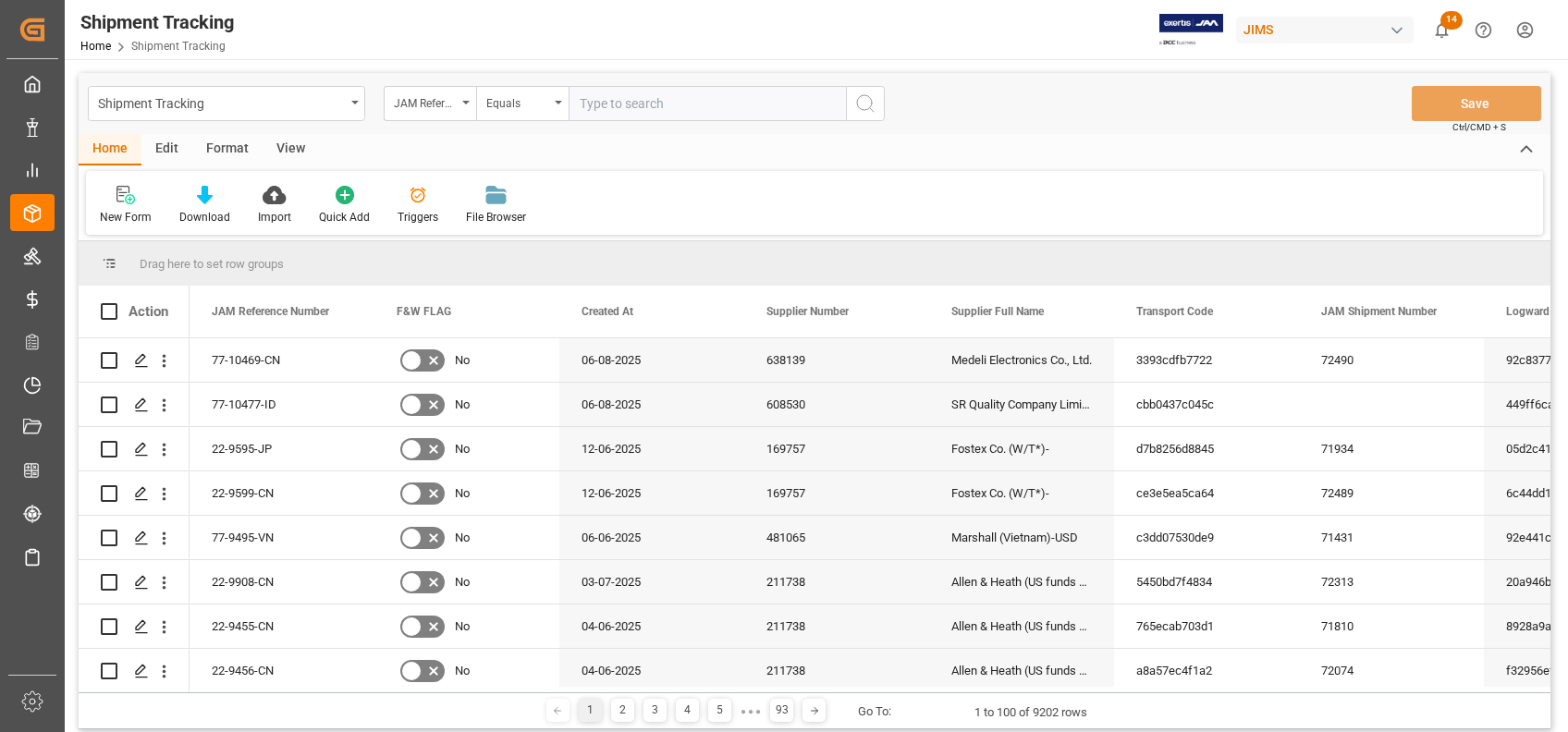 click at bounding box center (707, 104) 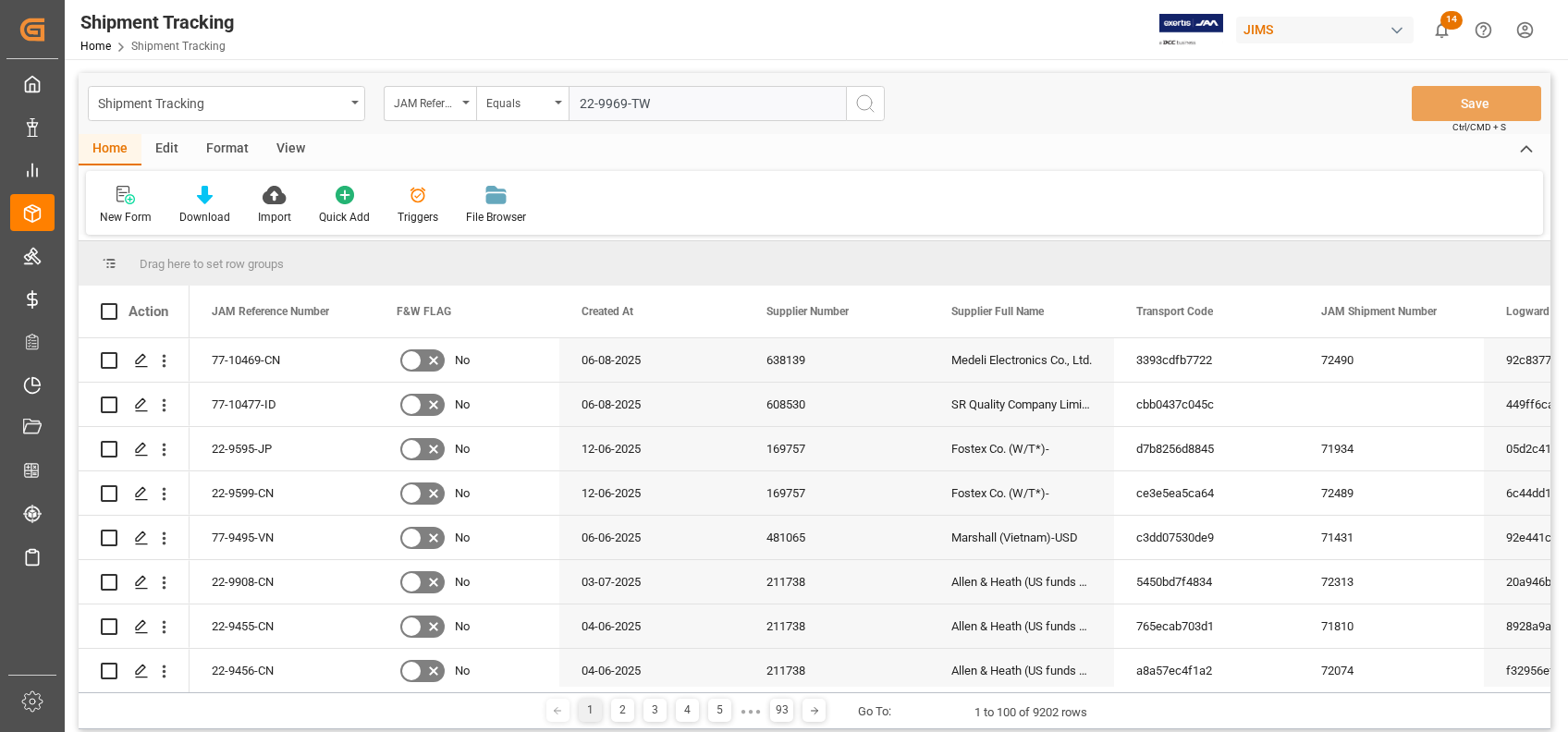 type on "22-9969-TW" 